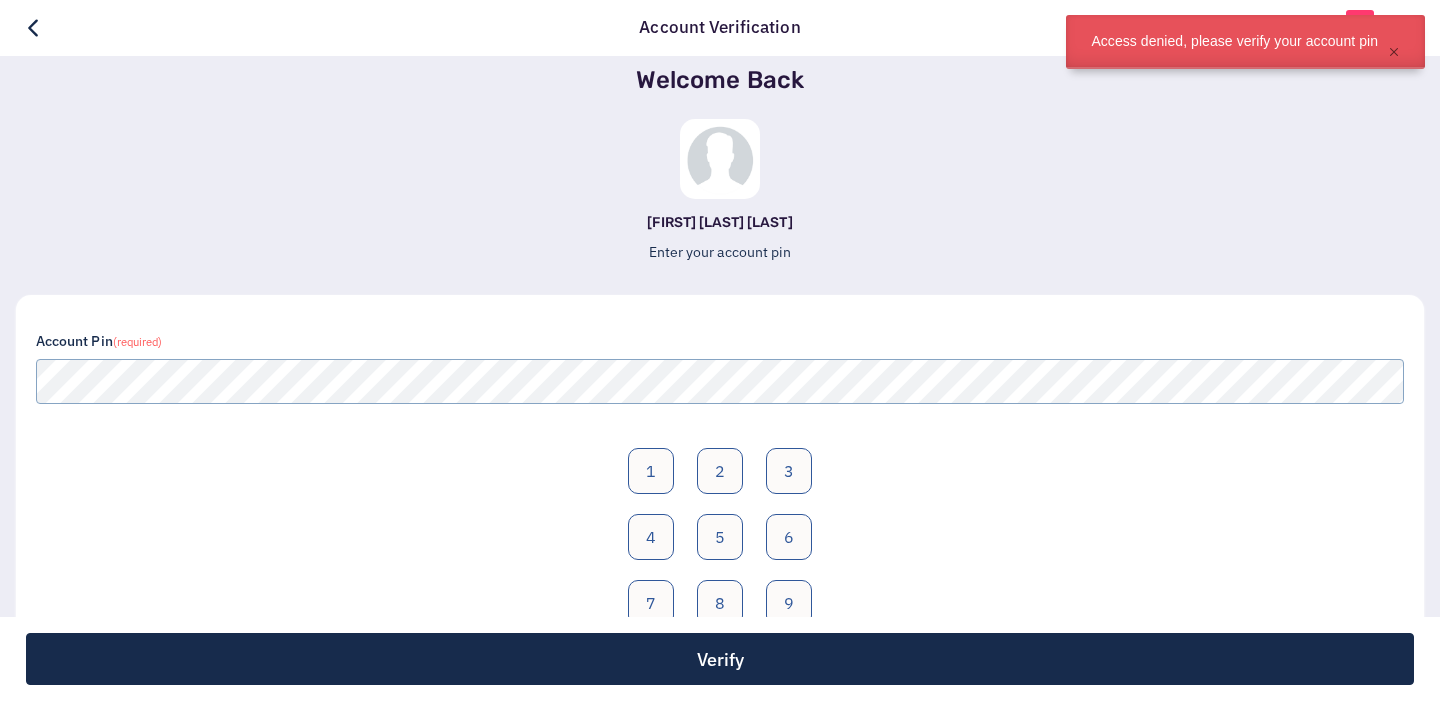 scroll, scrollTop: 0, scrollLeft: 0, axis: both 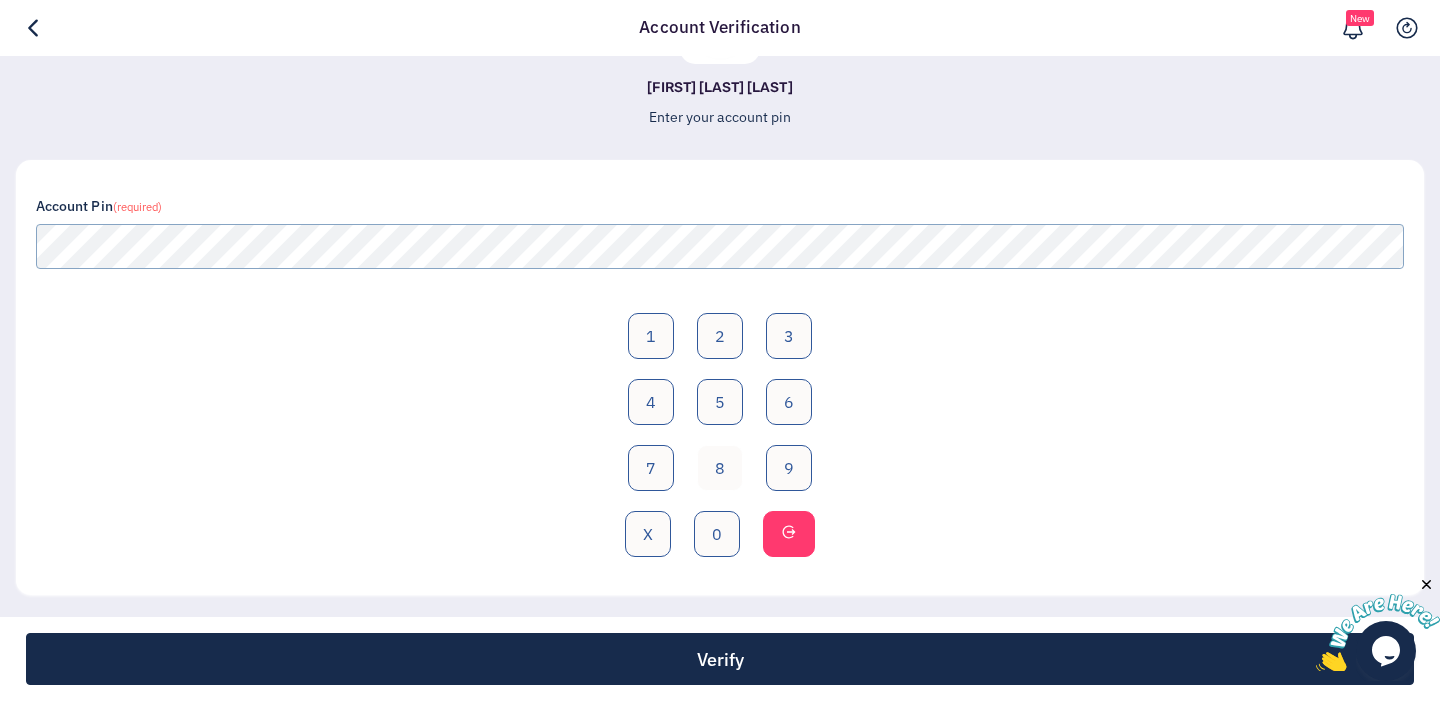 click on "8" at bounding box center (720, 336) 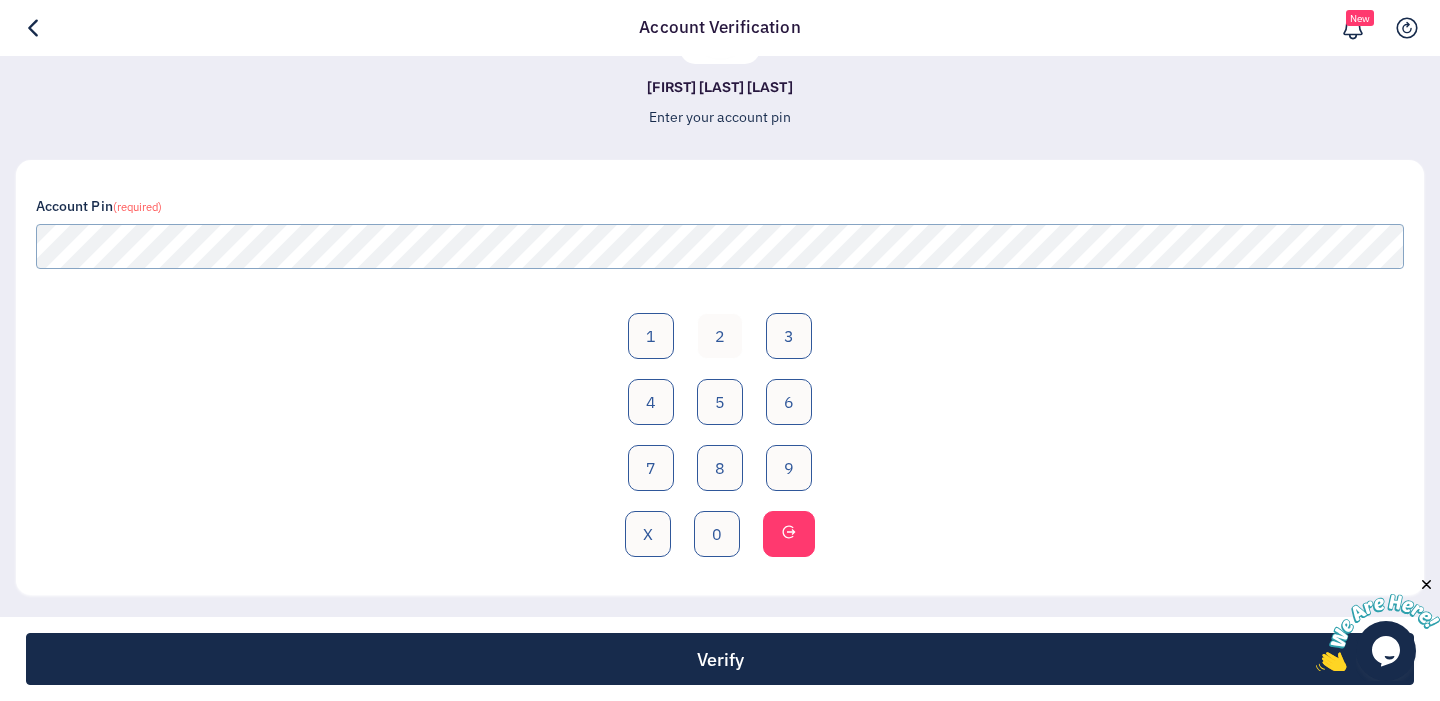 click on "2" at bounding box center [720, 336] 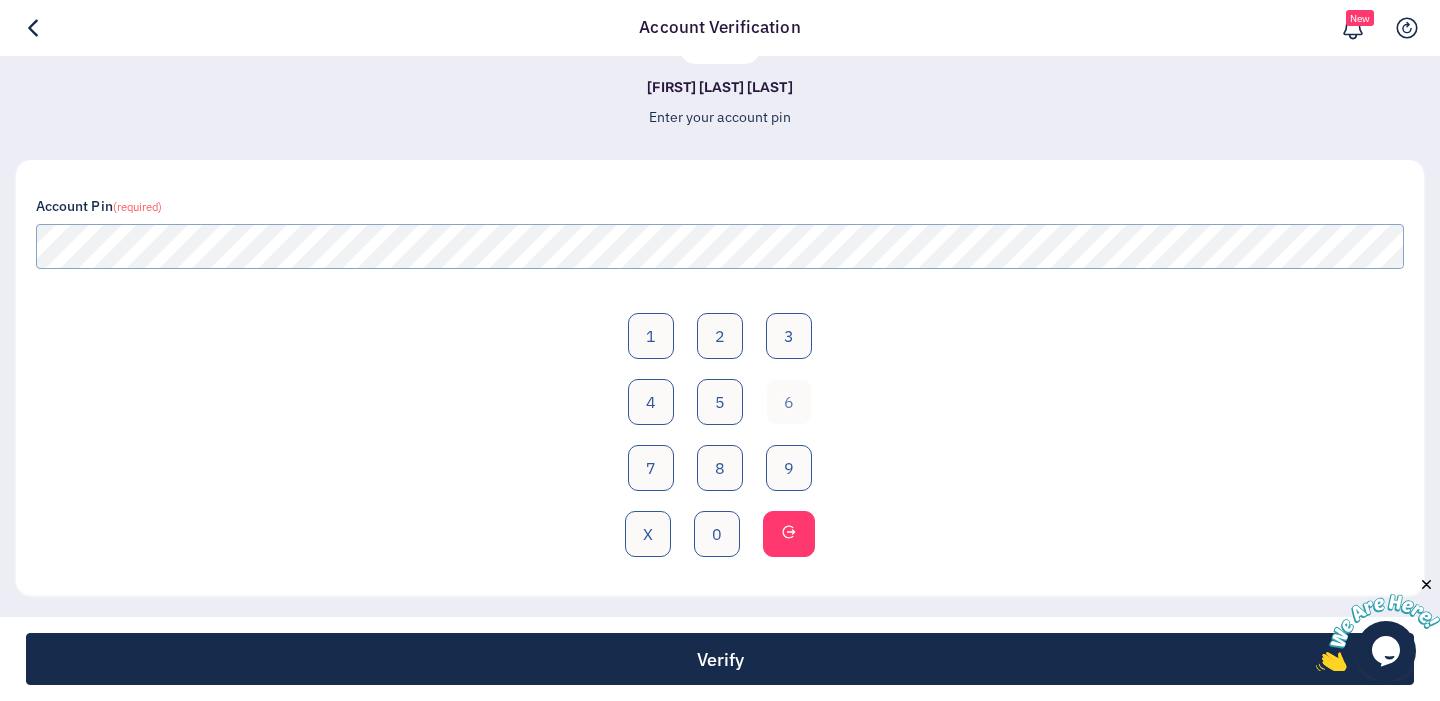 click on "6" at bounding box center [789, 336] 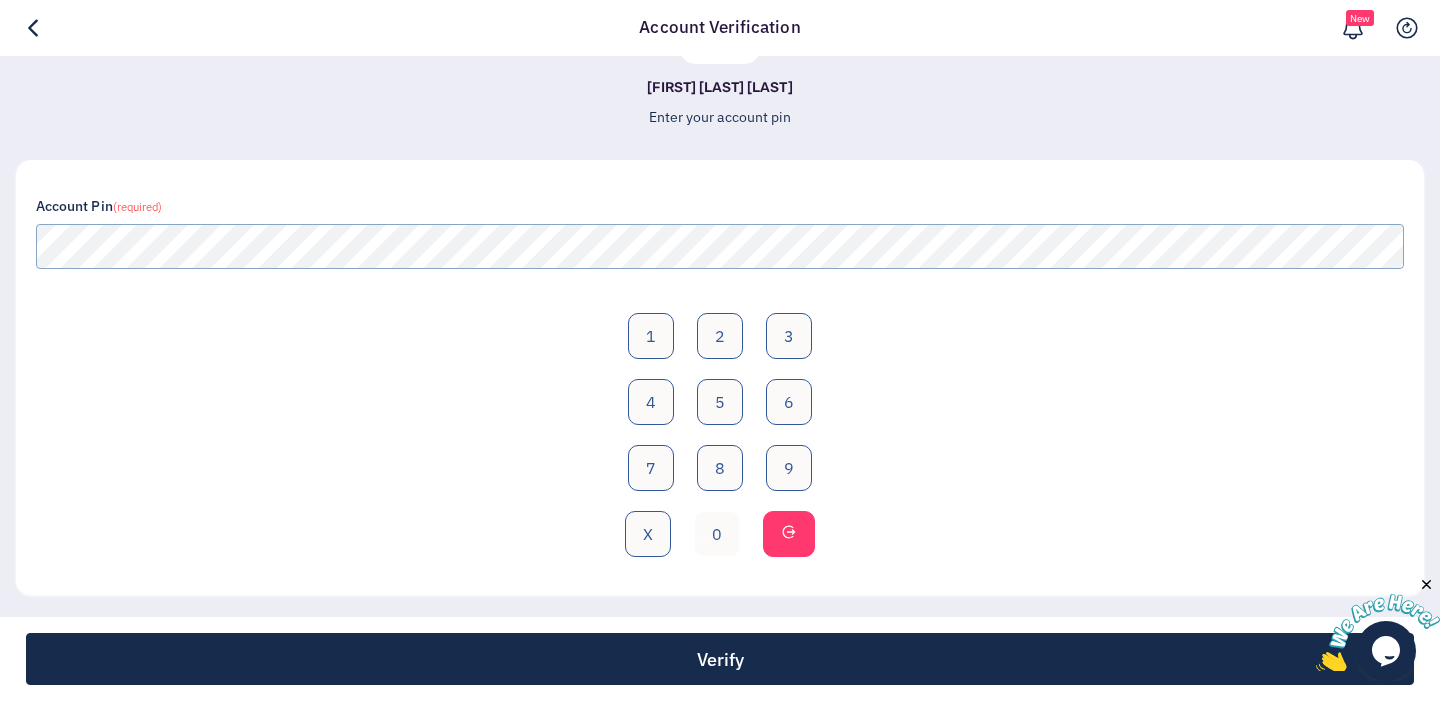 click on "0" at bounding box center [720, 336] 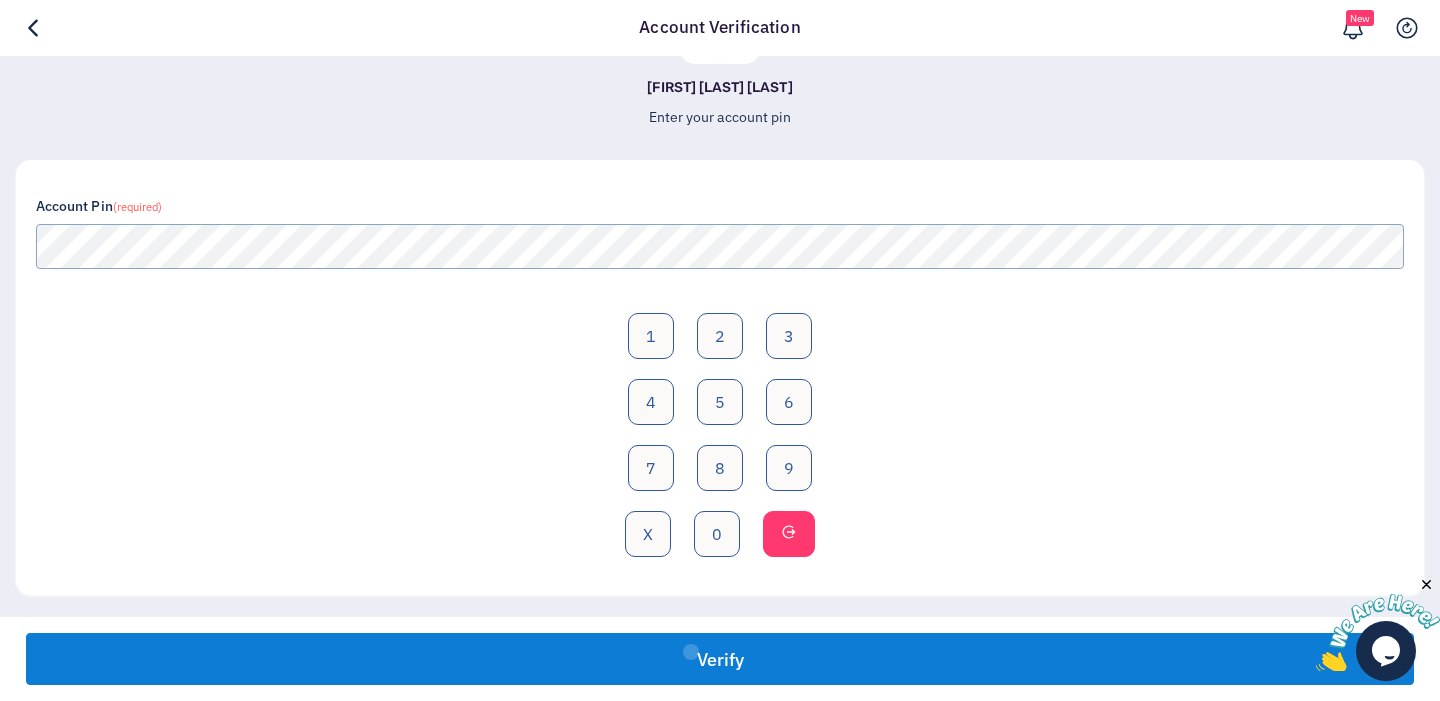 click on "Verify" at bounding box center (720, 659) 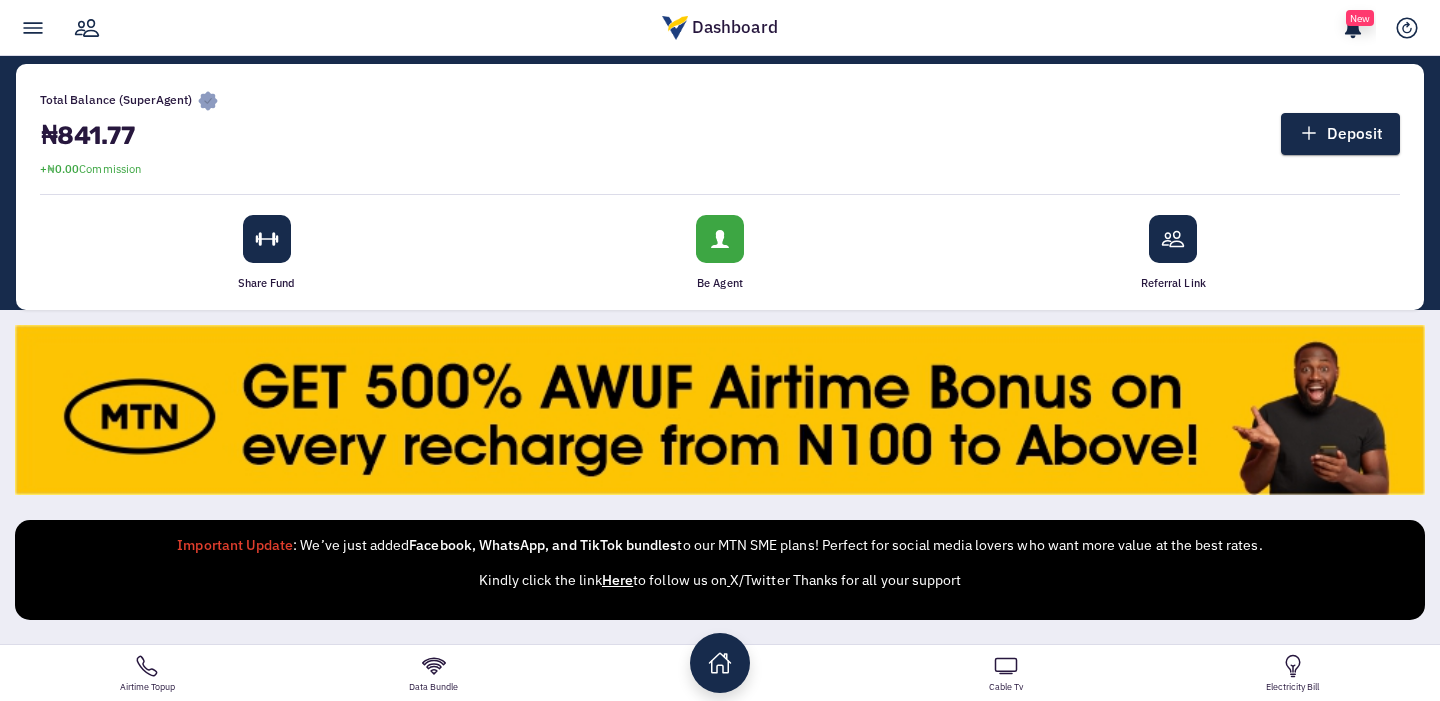 scroll, scrollTop: 283, scrollLeft: 0, axis: vertical 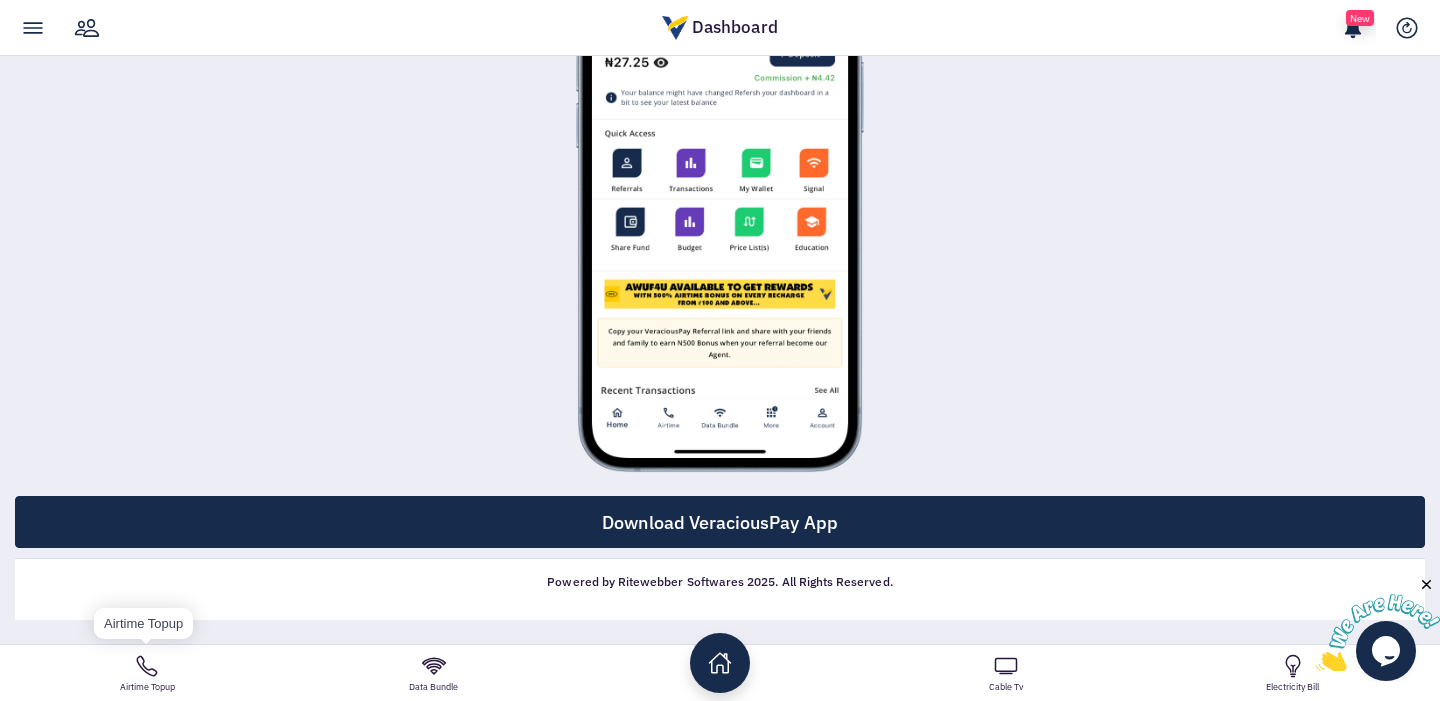 click on "Airtime Topup" at bounding box center [147, 673] 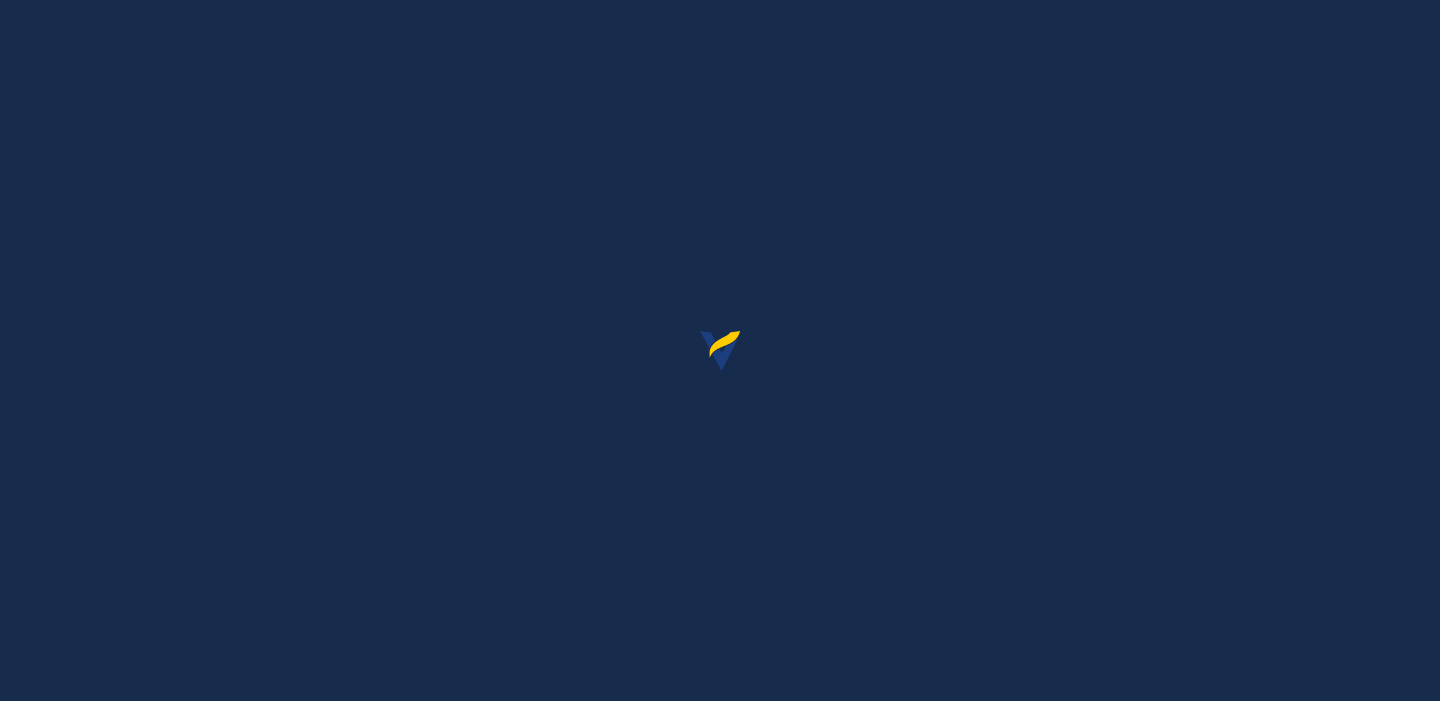 scroll, scrollTop: 0, scrollLeft: 0, axis: both 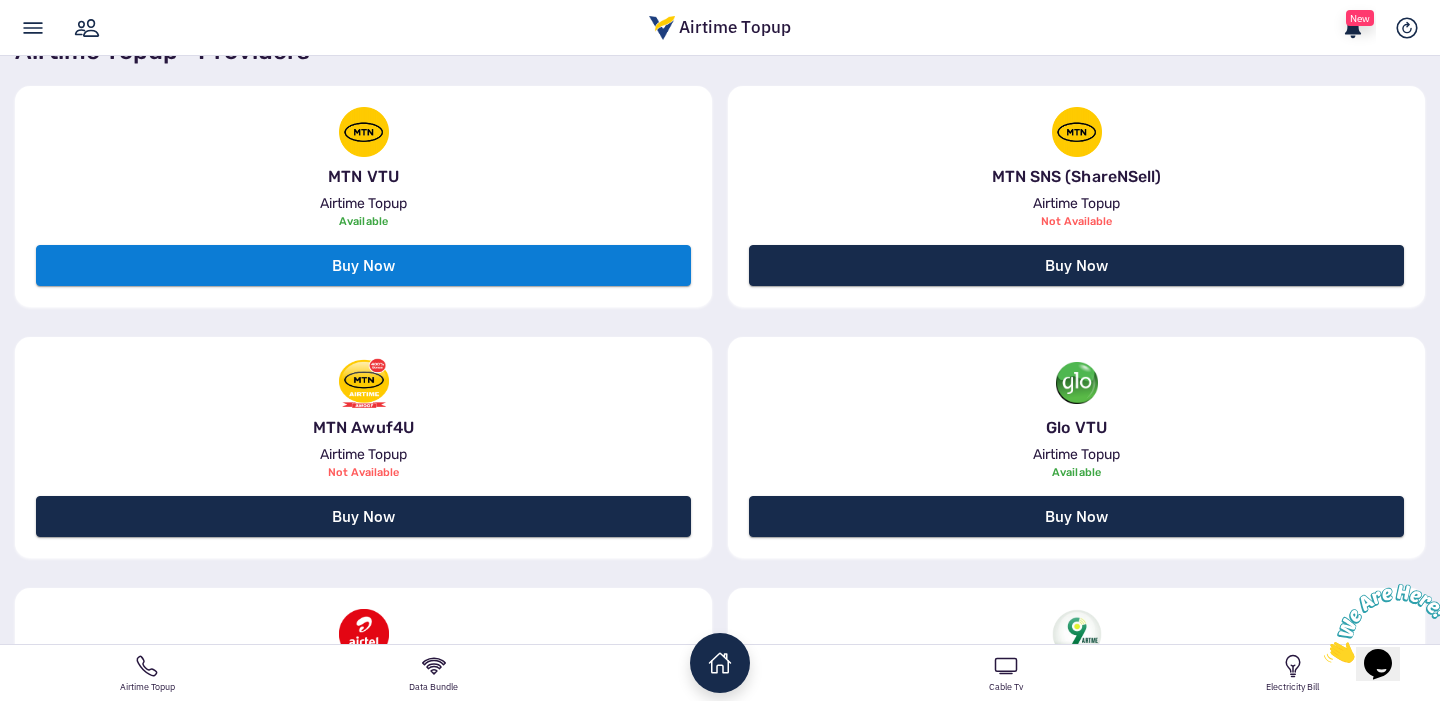 click on "Buy Now" at bounding box center (363, 265) 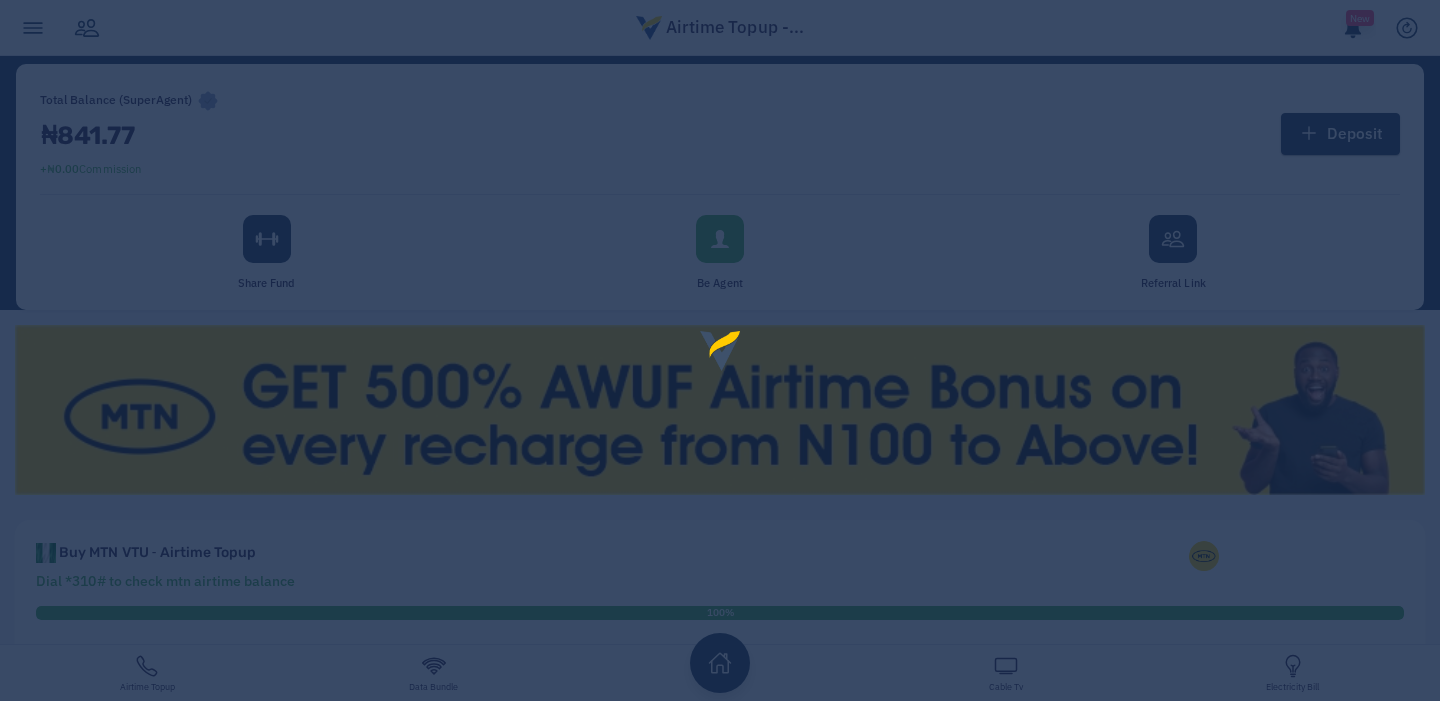scroll, scrollTop: 0, scrollLeft: 0, axis: both 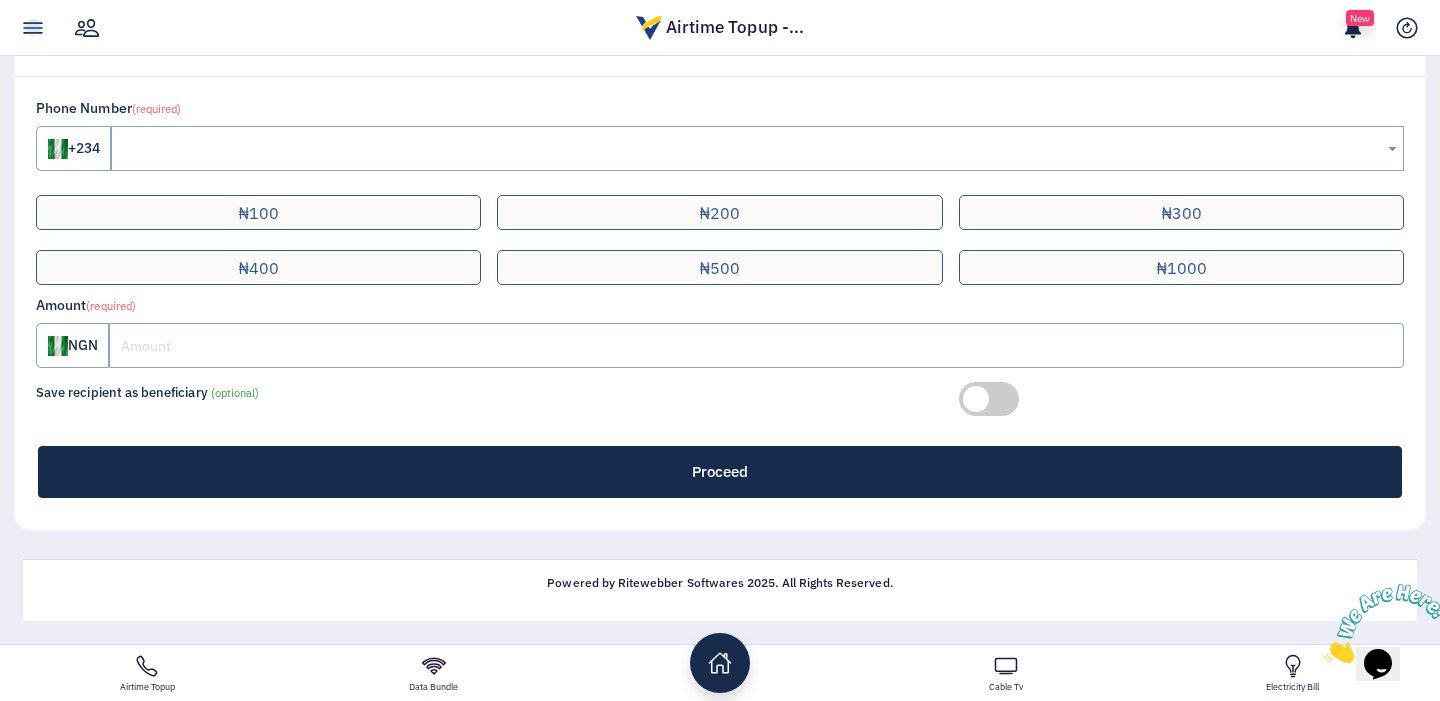 click at bounding box center [33, 28] 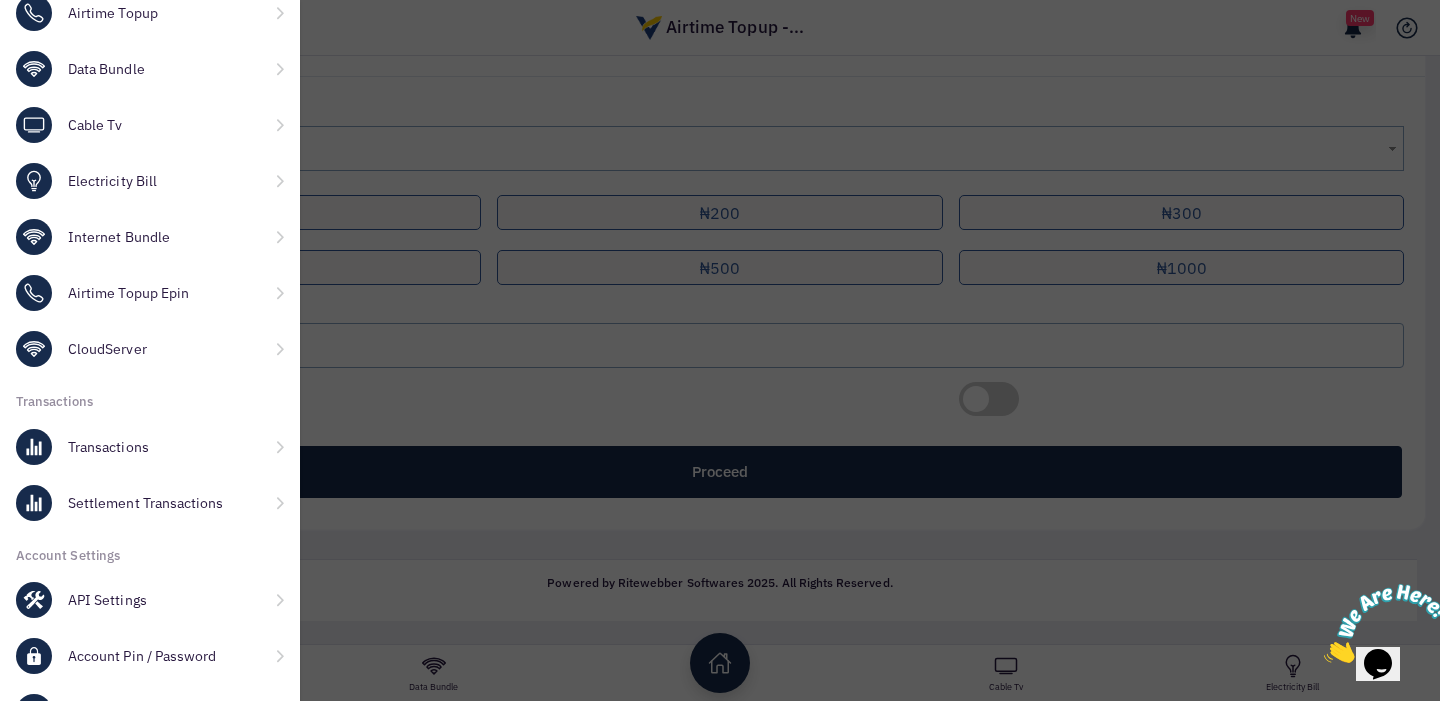 scroll, scrollTop: 429, scrollLeft: 0, axis: vertical 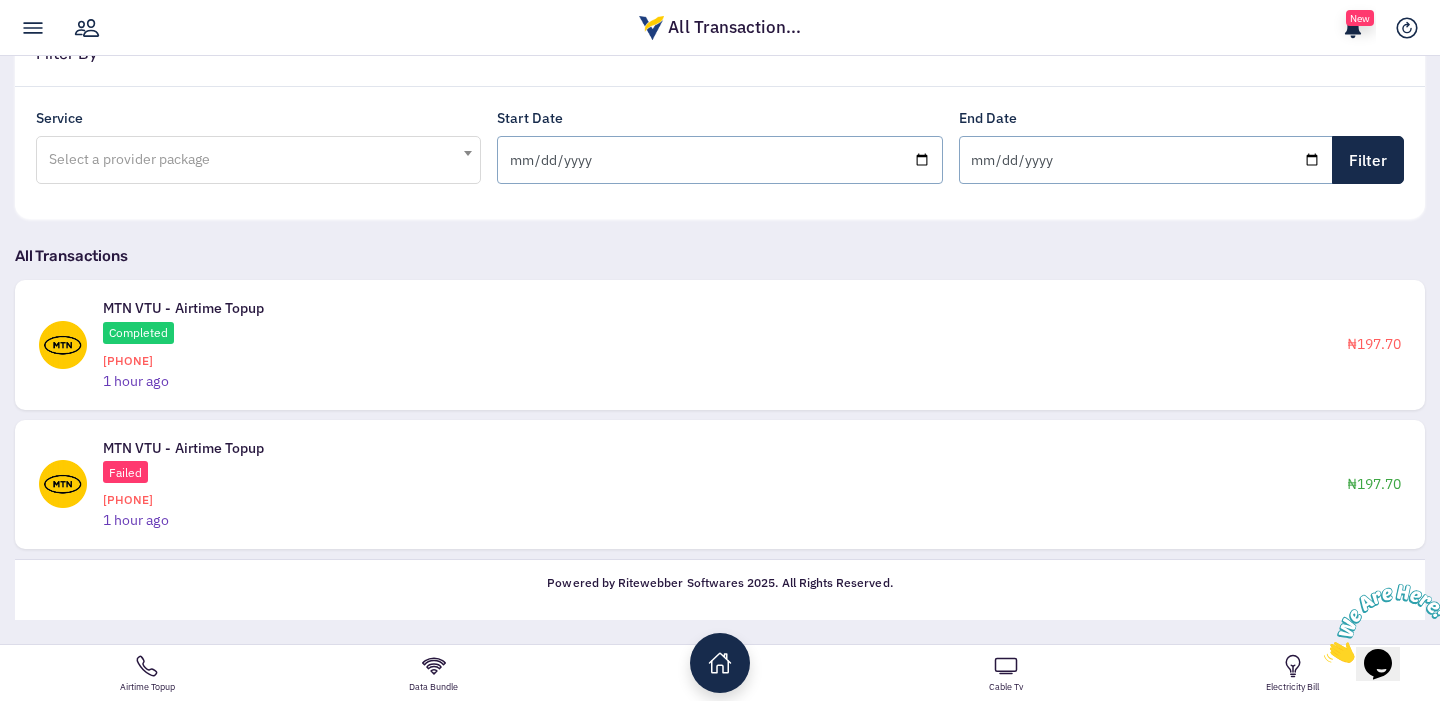 click on "MTN VTU - Airtime Topup
Completed
08105723938
1 hour ago
₦197.70" at bounding box center [720, 344] 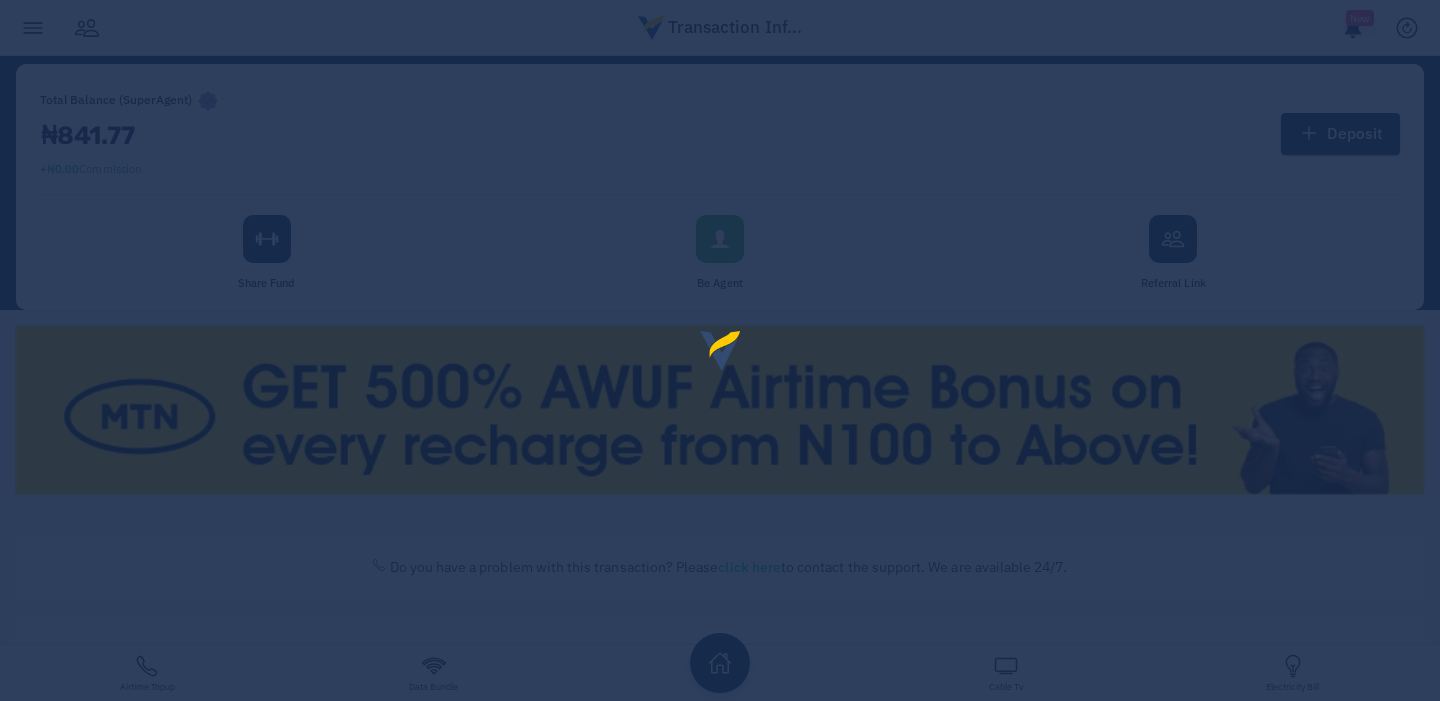 scroll, scrollTop: 0, scrollLeft: 0, axis: both 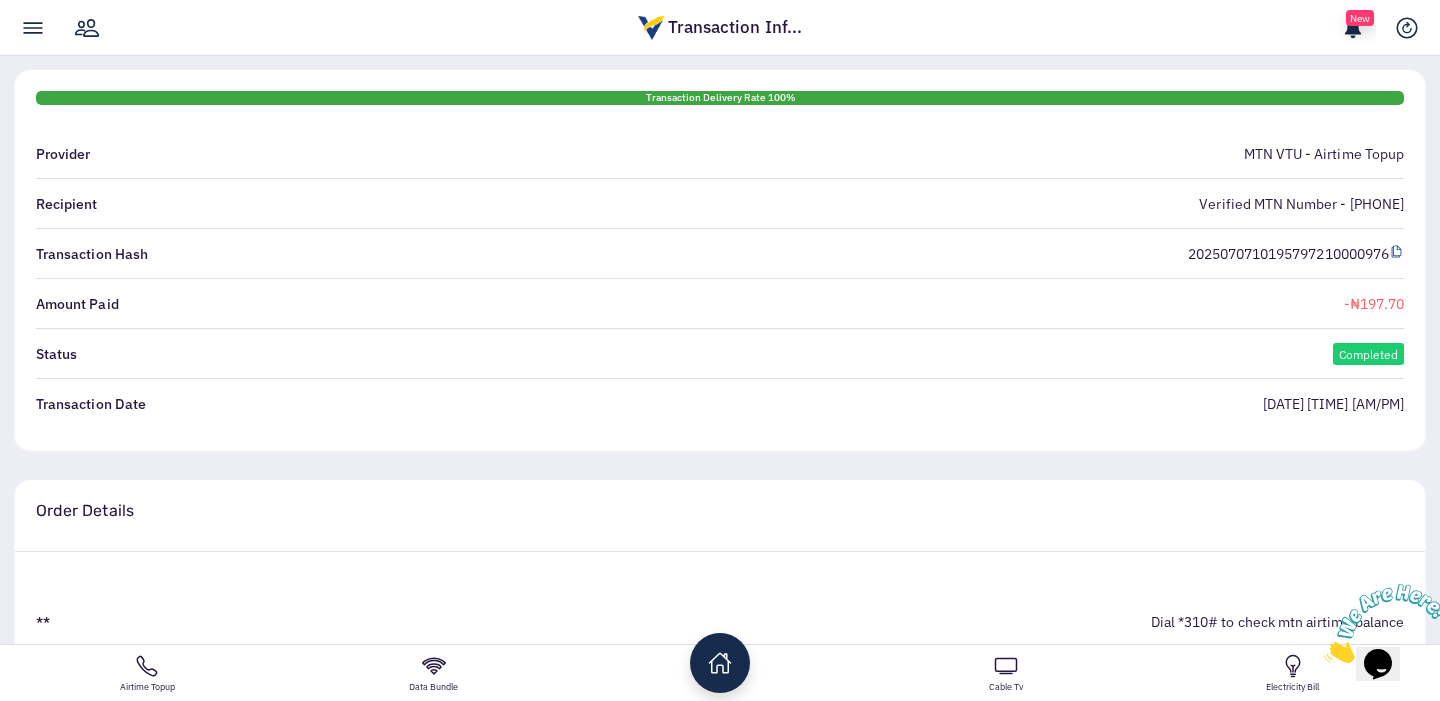click on "Verified MTN Number  - [PHONE]" at bounding box center [1301, 204] 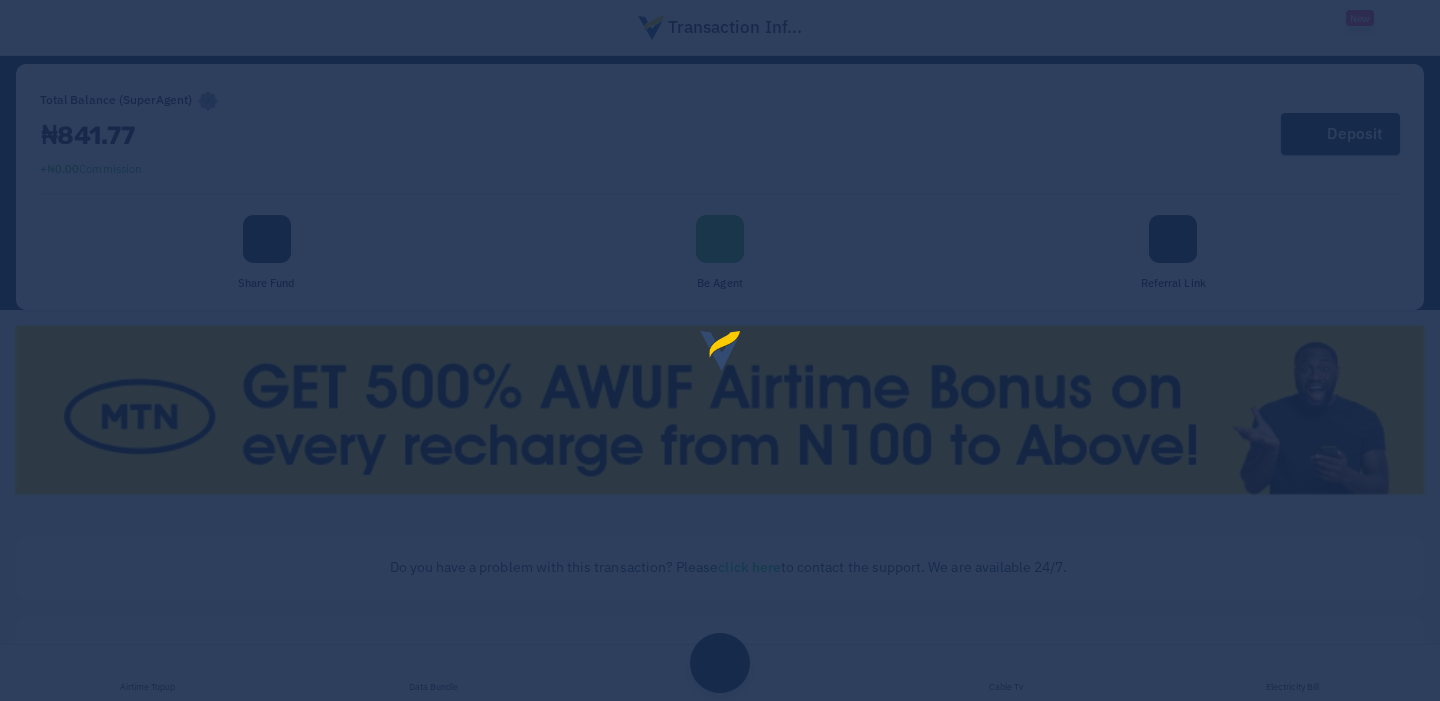 scroll, scrollTop: 976, scrollLeft: 0, axis: vertical 